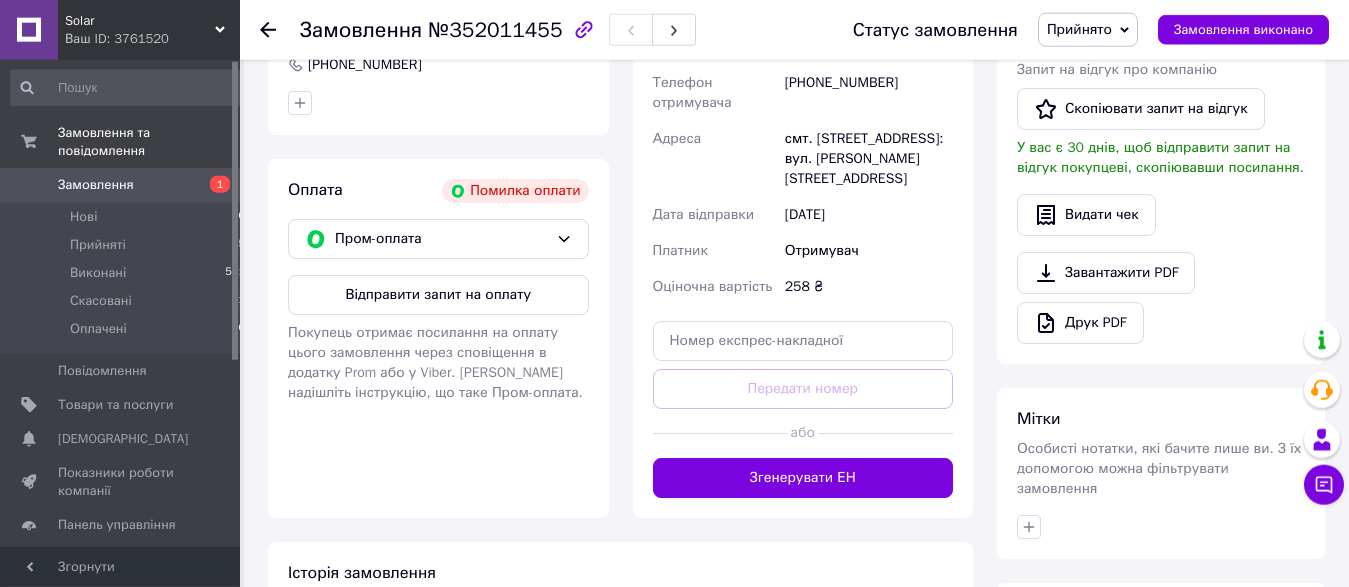 scroll, scrollTop: 612, scrollLeft: 0, axis: vertical 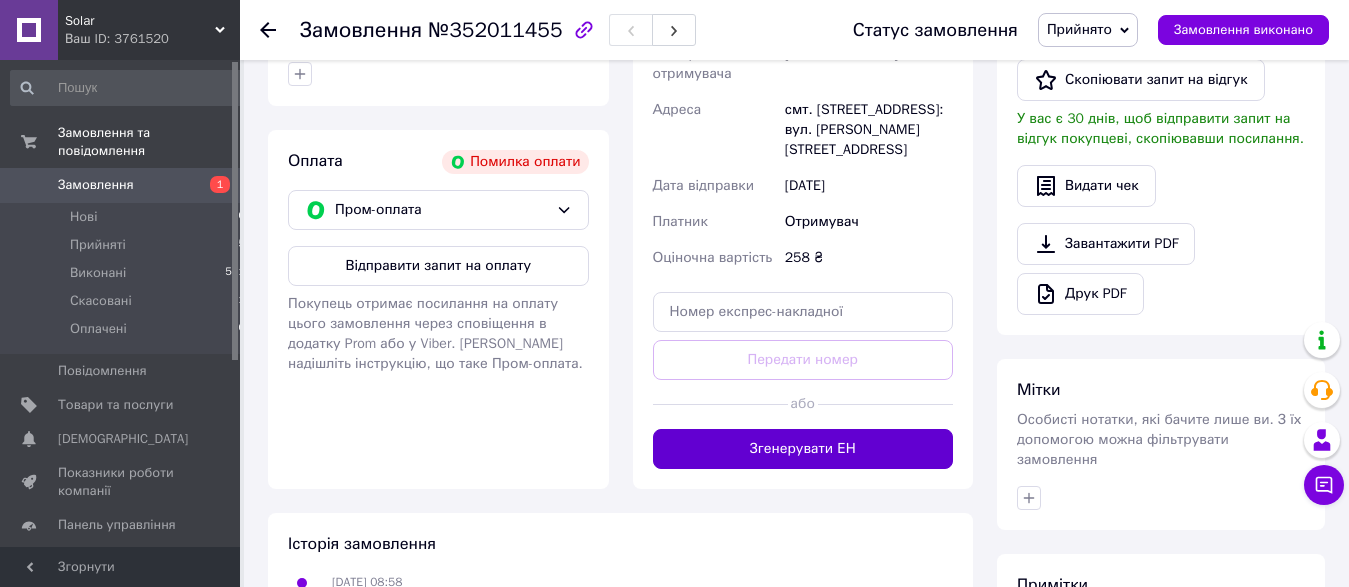 click on "Згенерувати ЕН" at bounding box center (803, 449) 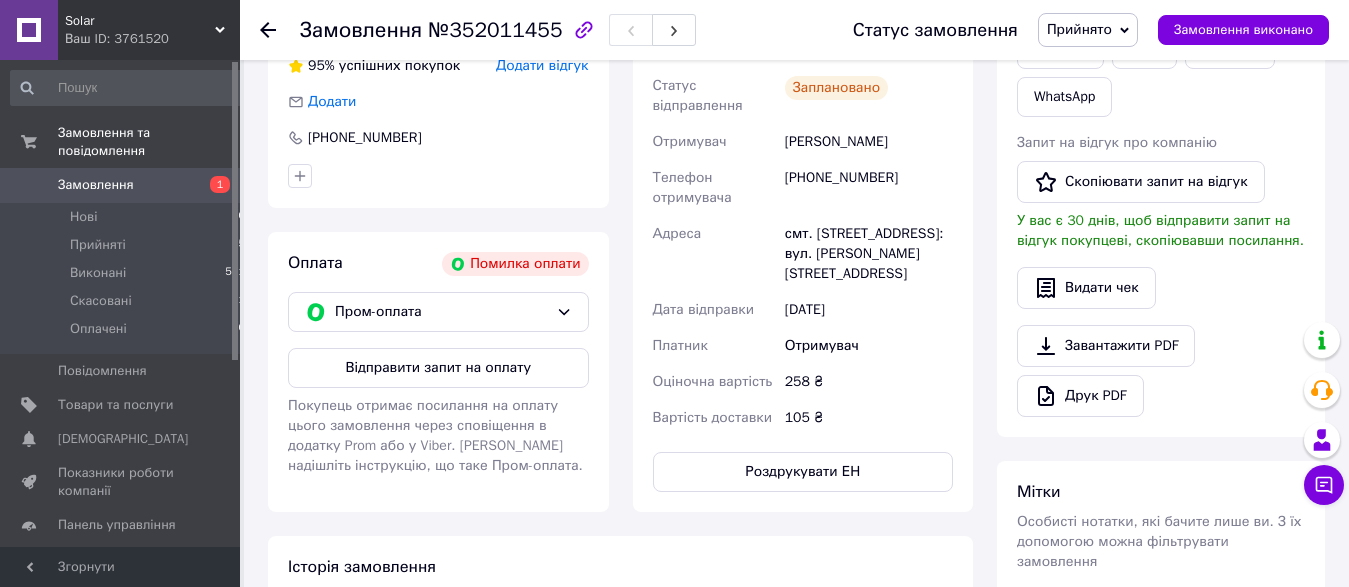 scroll, scrollTop: 0, scrollLeft: 0, axis: both 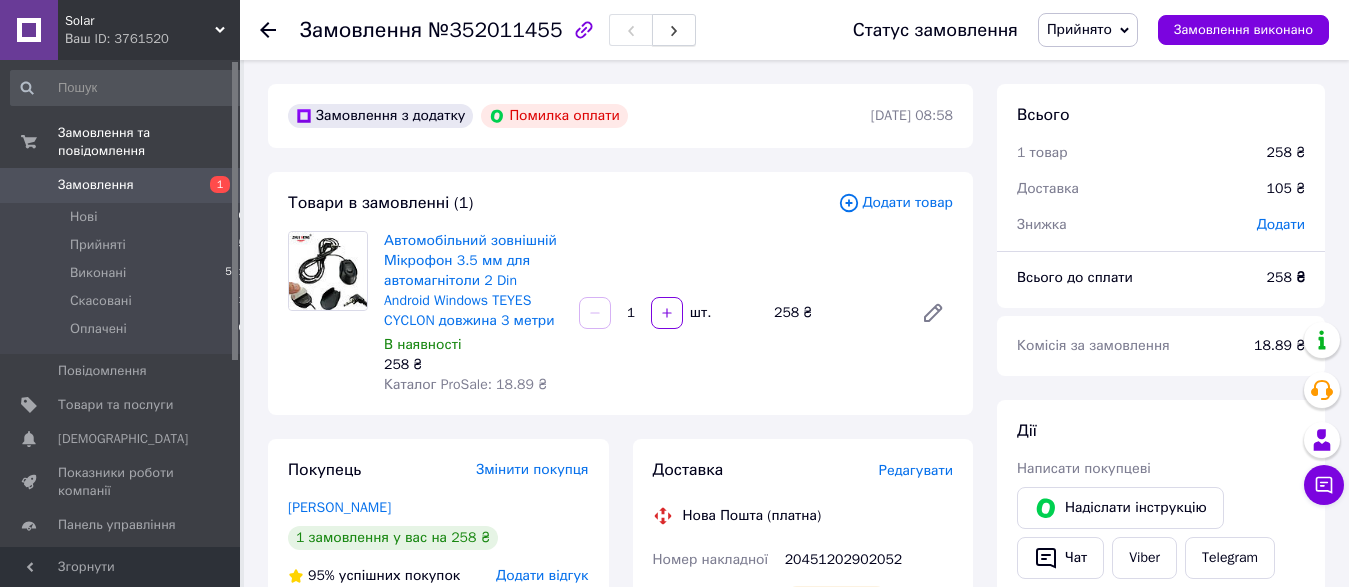 click 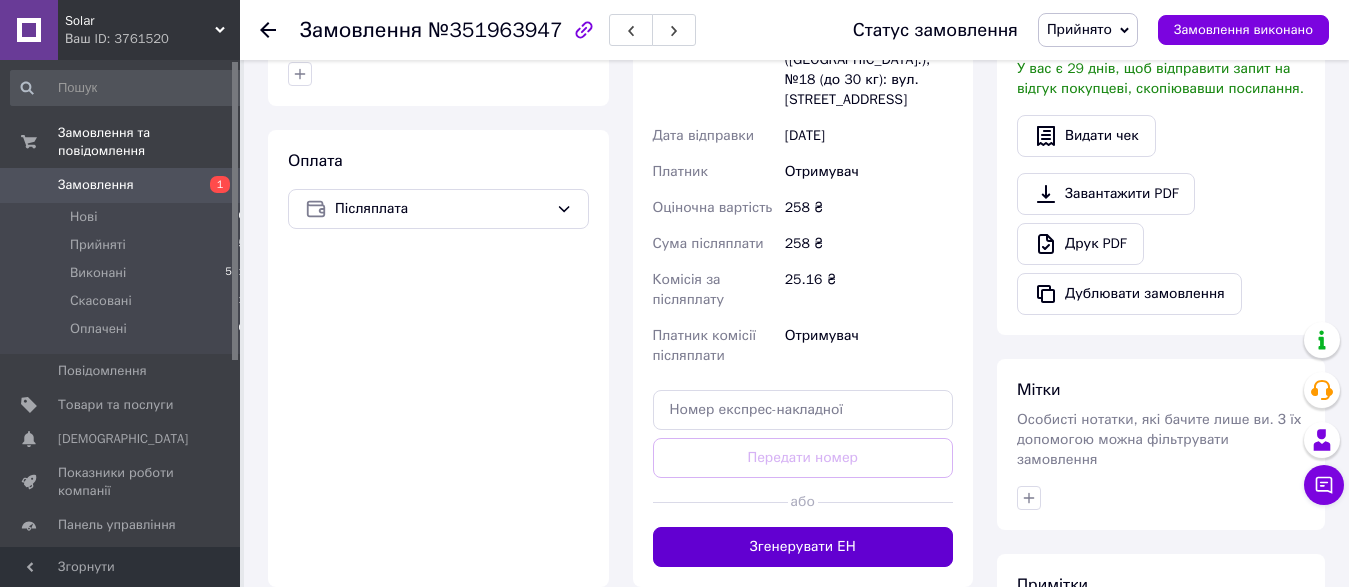 scroll, scrollTop: 848, scrollLeft: 0, axis: vertical 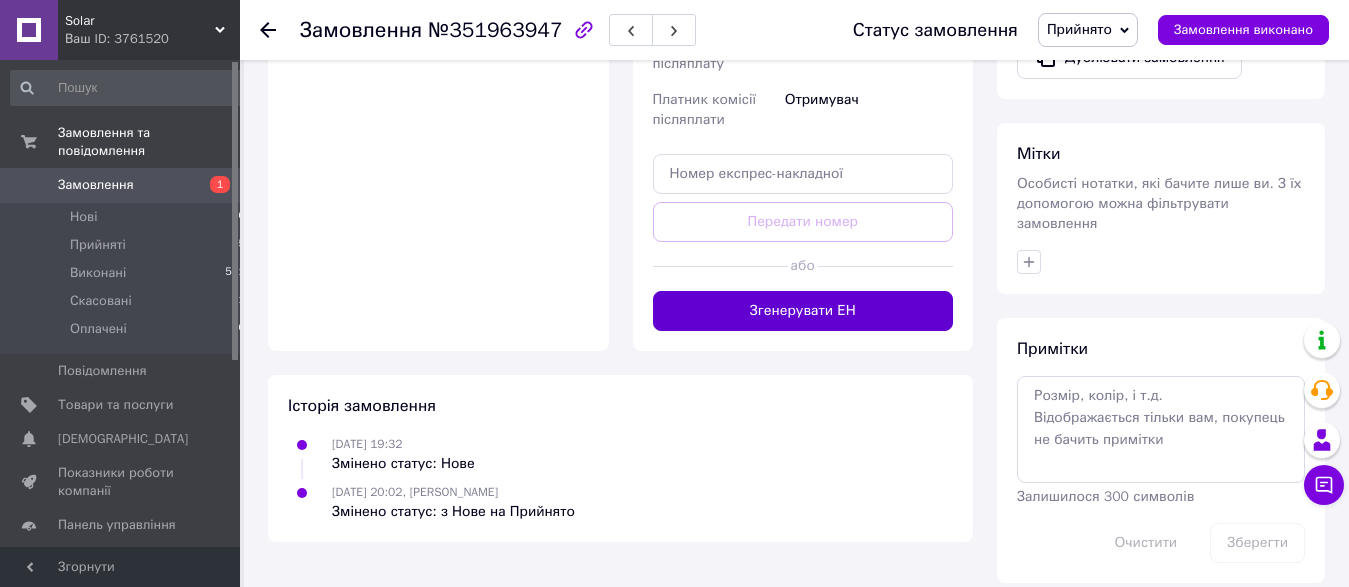 click on "Згенерувати ЕН" at bounding box center [803, 311] 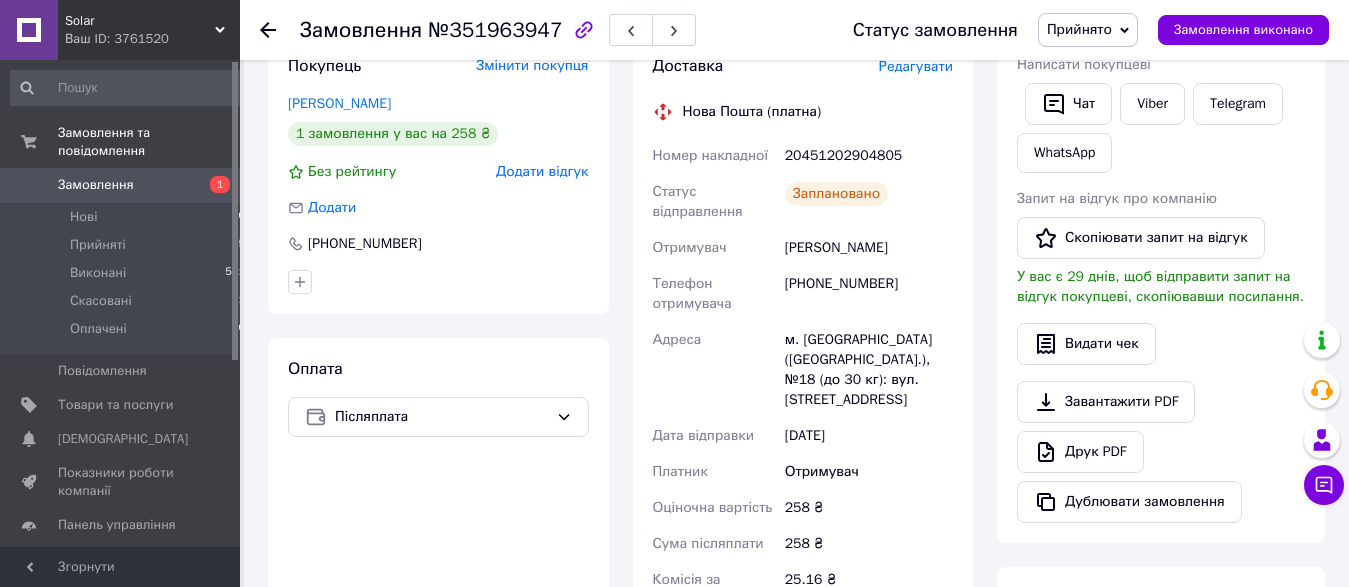 scroll, scrollTop: 0, scrollLeft: 0, axis: both 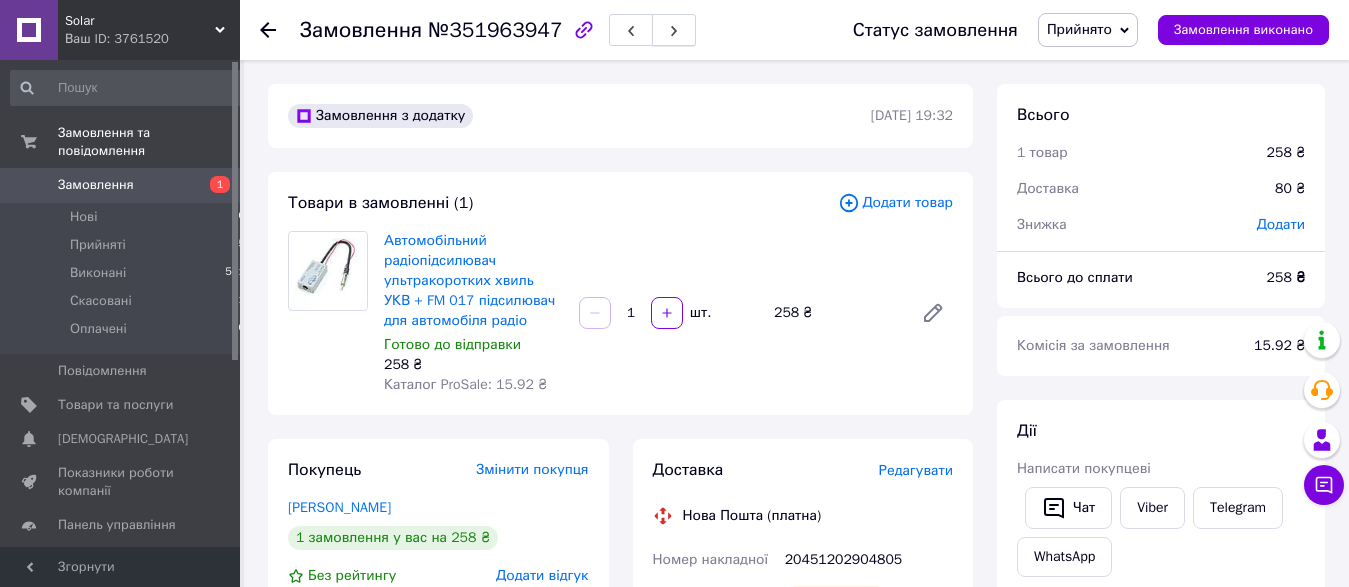 click at bounding box center [674, 30] 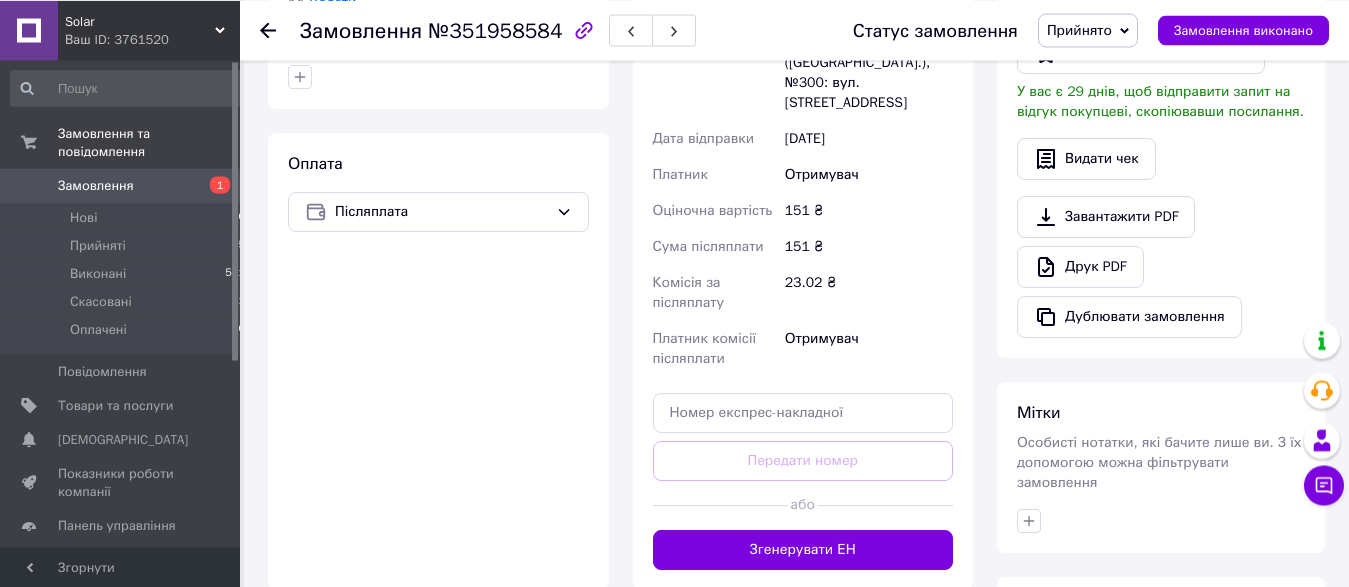 scroll, scrollTop: 612, scrollLeft: 0, axis: vertical 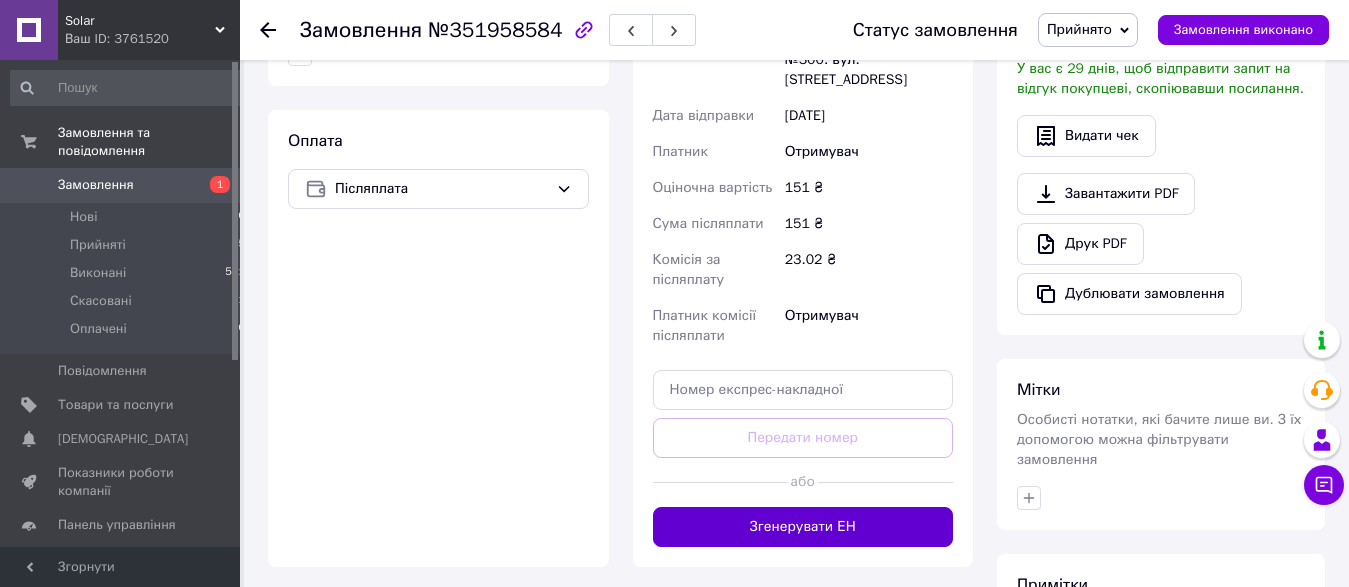 click on "Згенерувати ЕН" at bounding box center [803, 527] 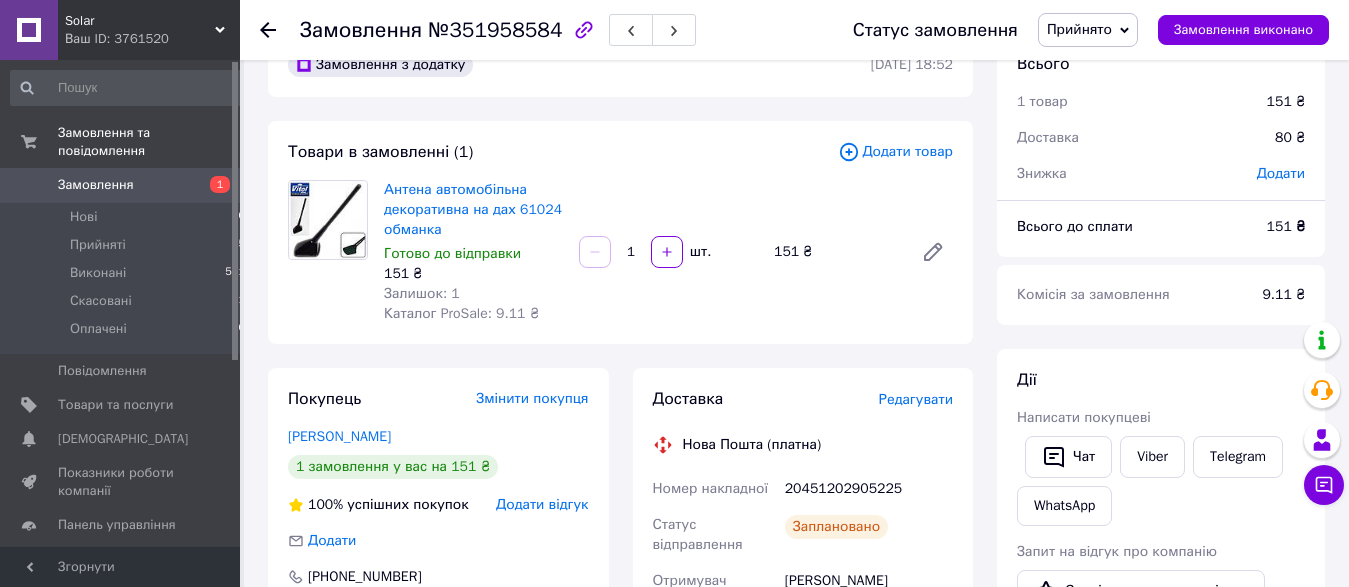 scroll, scrollTop: 0, scrollLeft: 0, axis: both 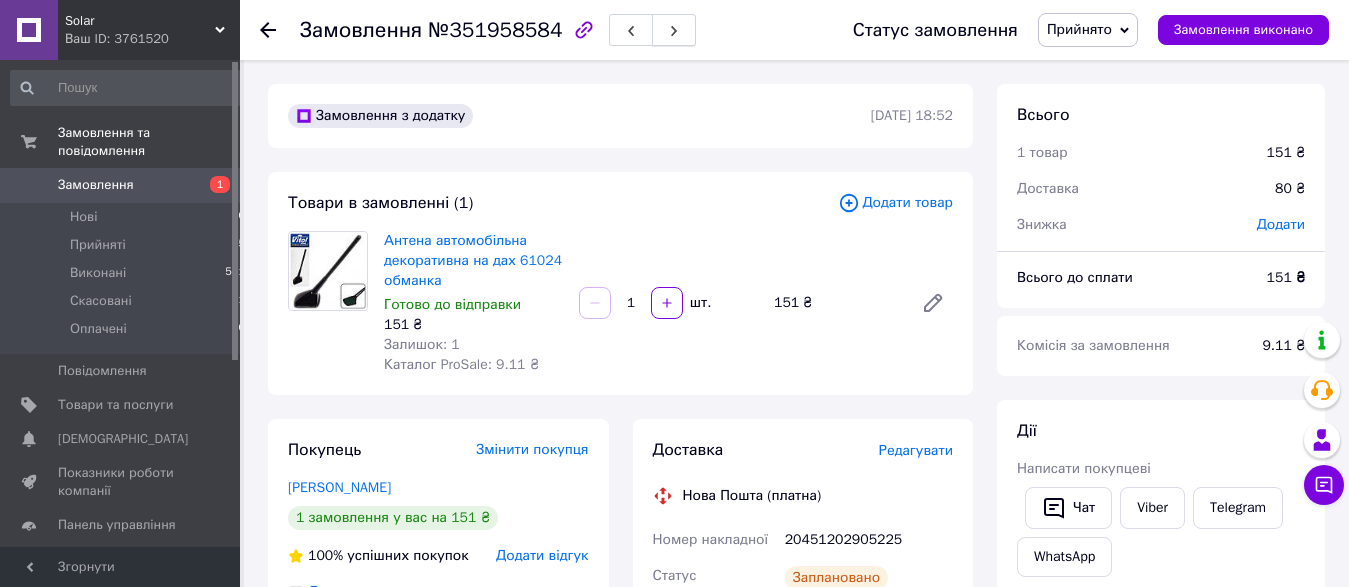 click at bounding box center [674, 30] 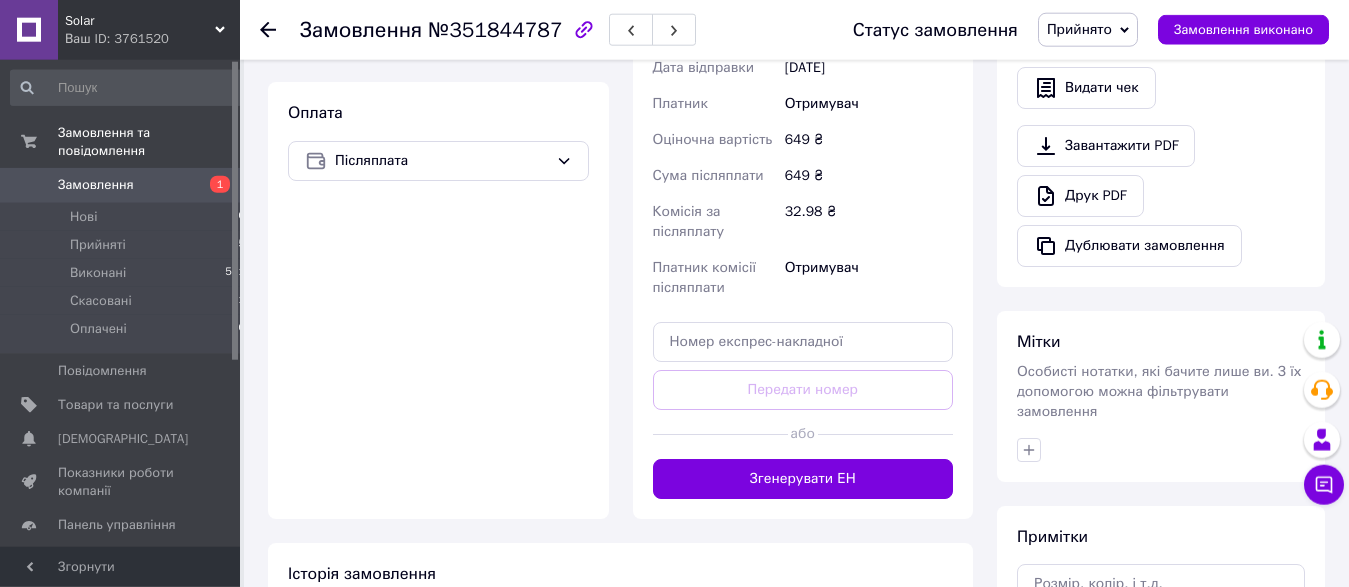 scroll, scrollTop: 714, scrollLeft: 0, axis: vertical 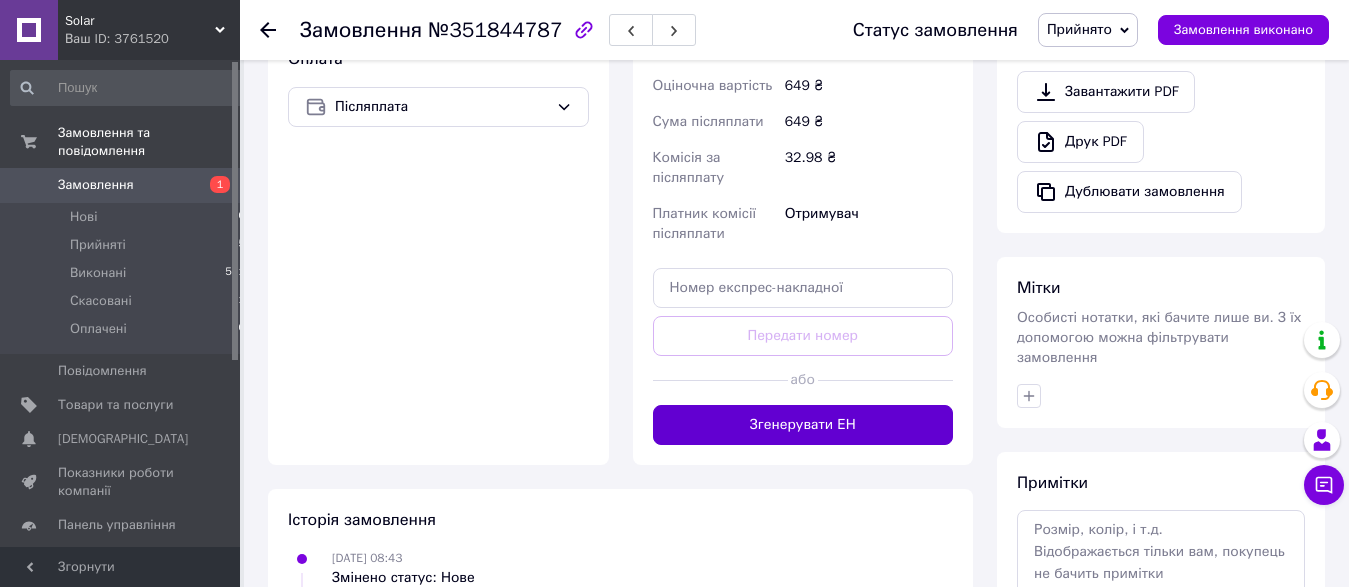 click on "Згенерувати ЕН" at bounding box center [803, 425] 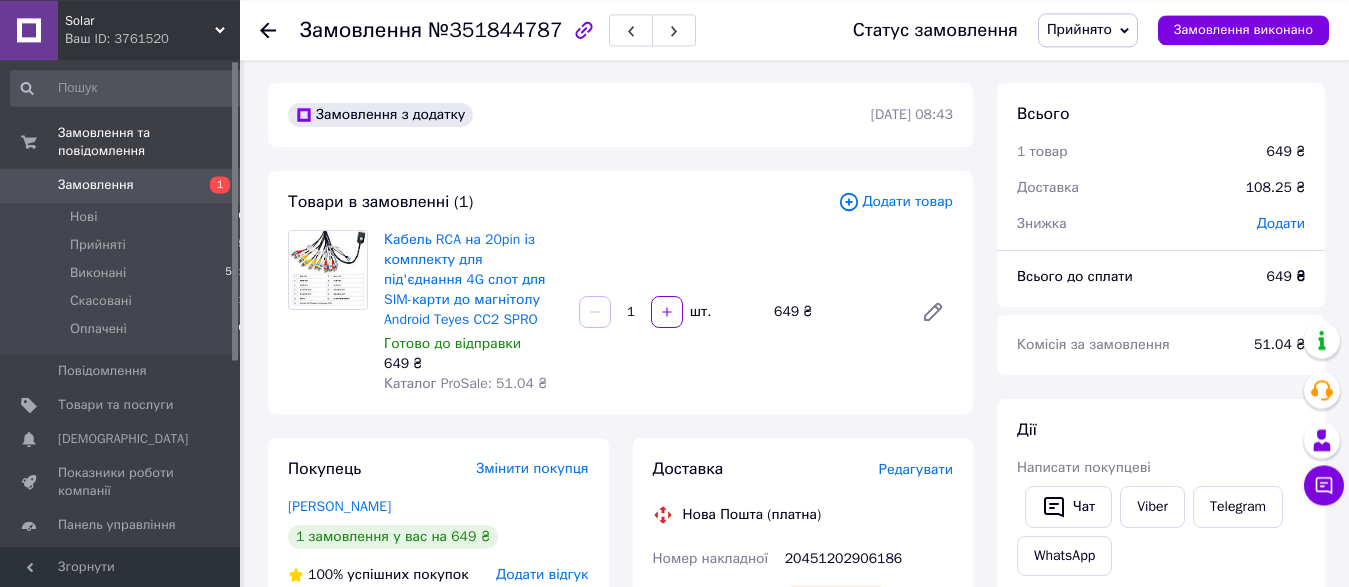 scroll, scrollTop: 0, scrollLeft: 0, axis: both 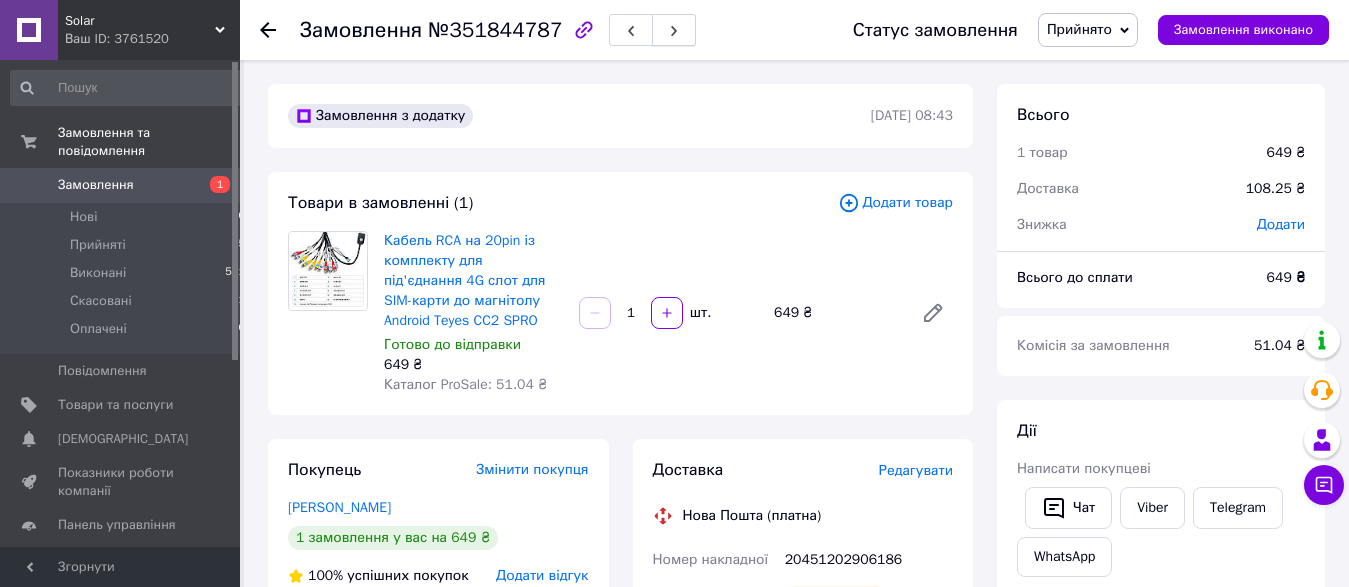 click at bounding box center (674, 30) 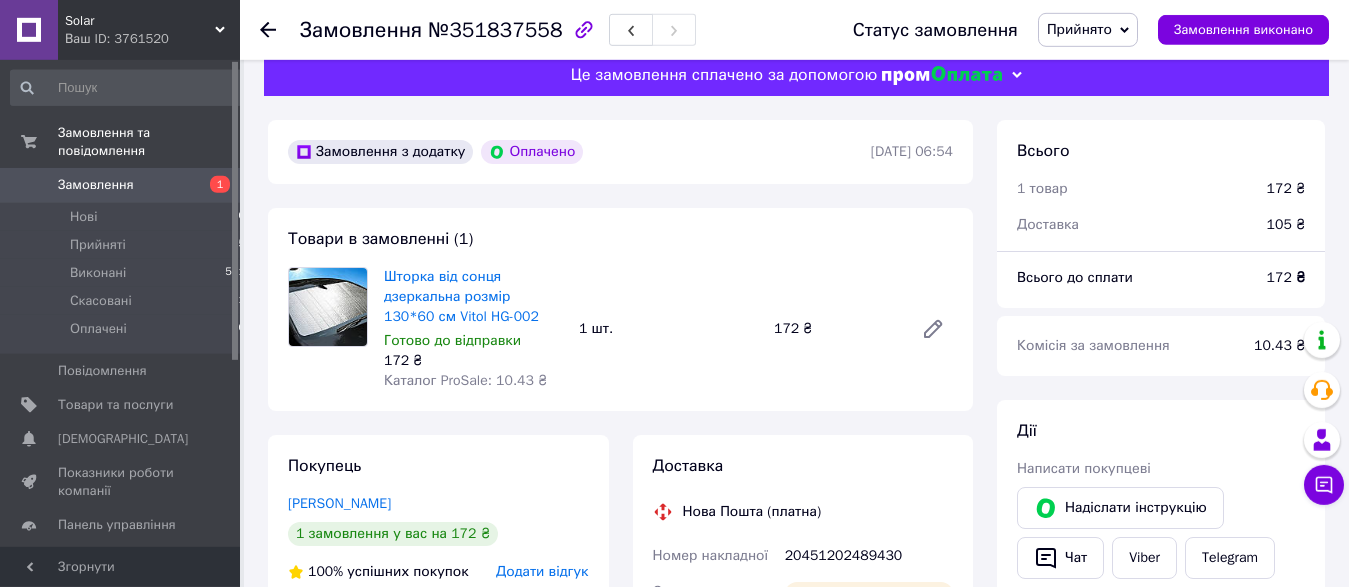 scroll, scrollTop: 0, scrollLeft: 0, axis: both 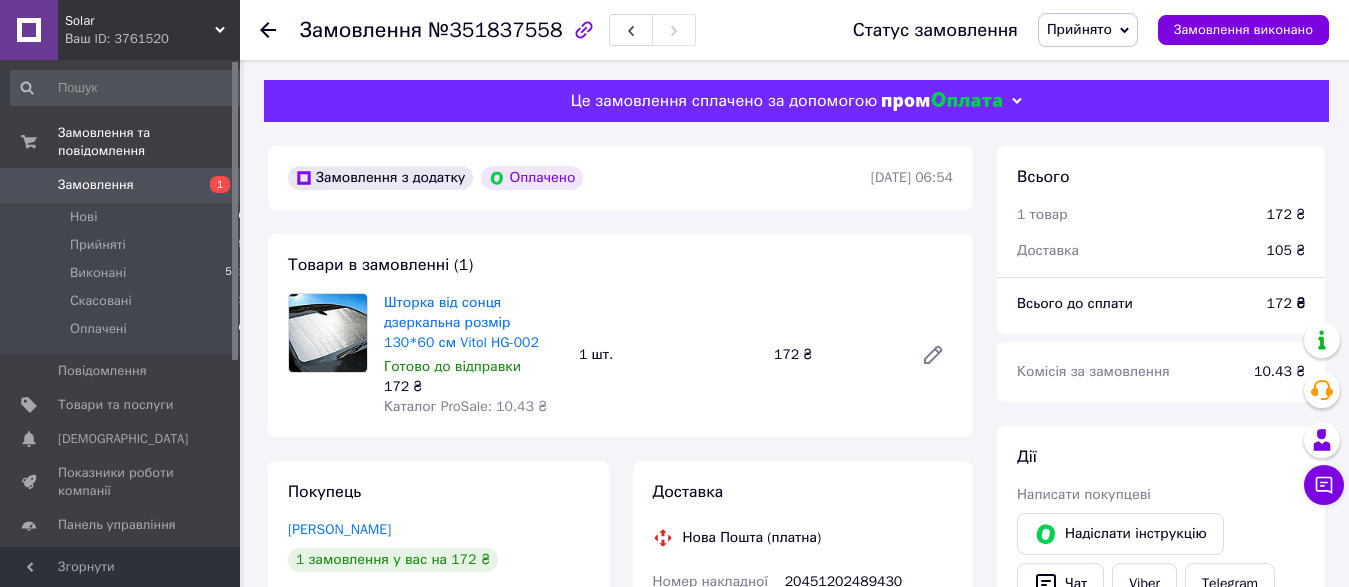 click on "Замовлення 1" at bounding box center (128, 185) 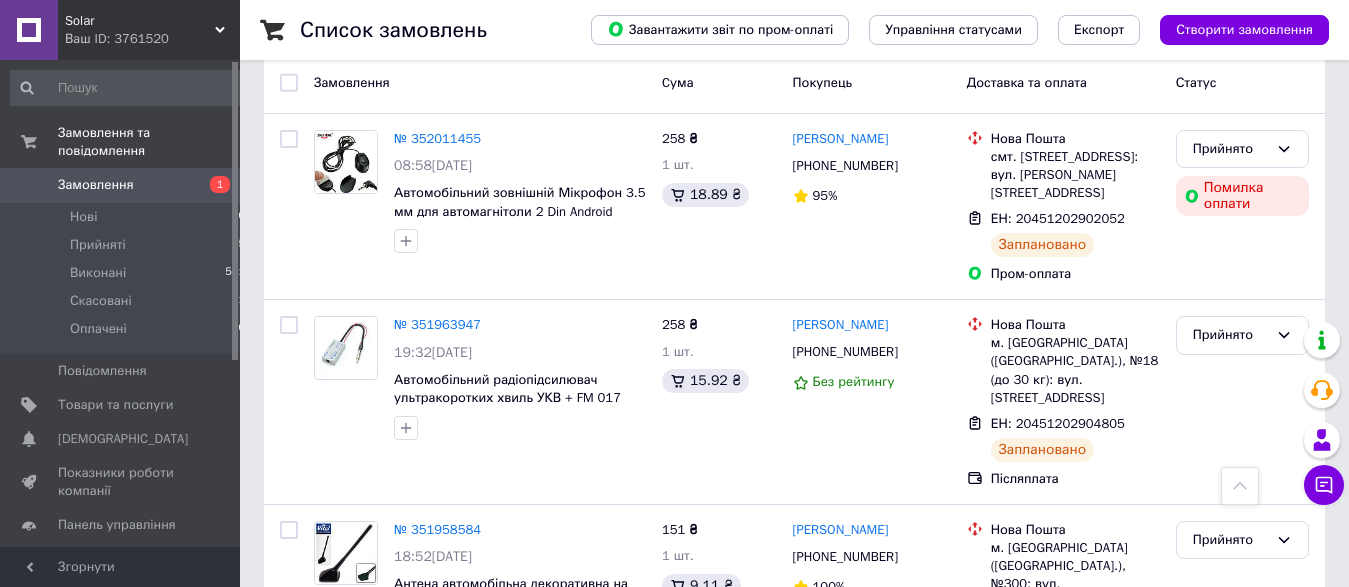 scroll, scrollTop: 0, scrollLeft: 0, axis: both 